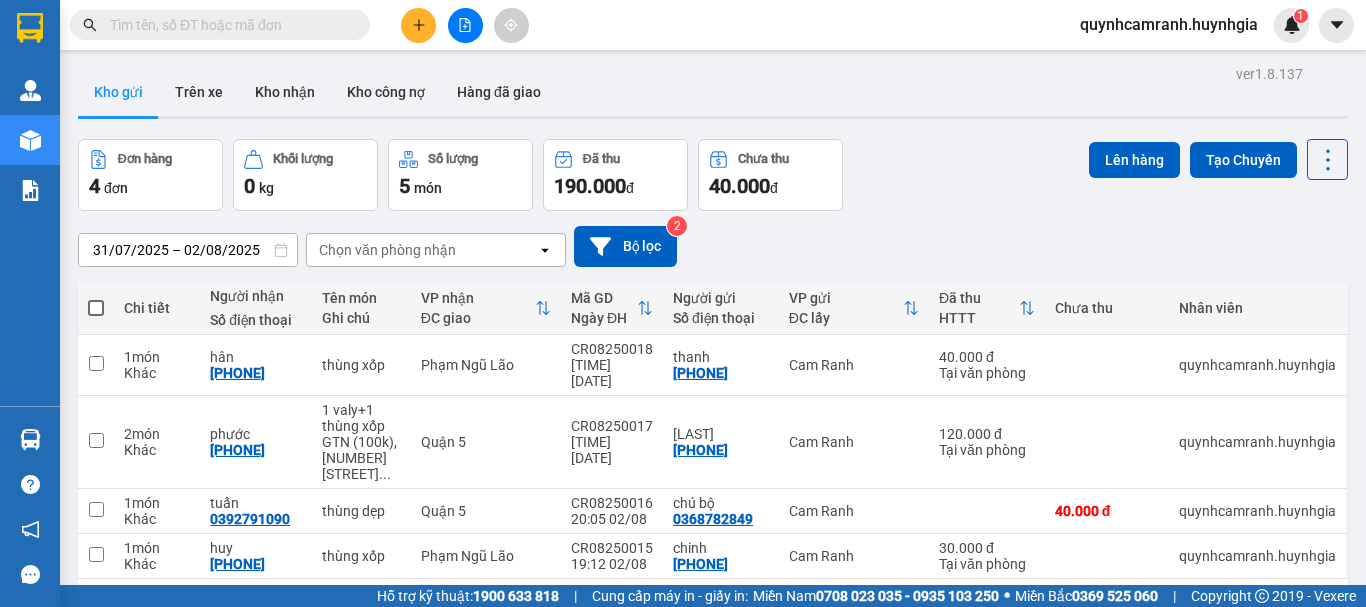 scroll, scrollTop: 0, scrollLeft: 0, axis: both 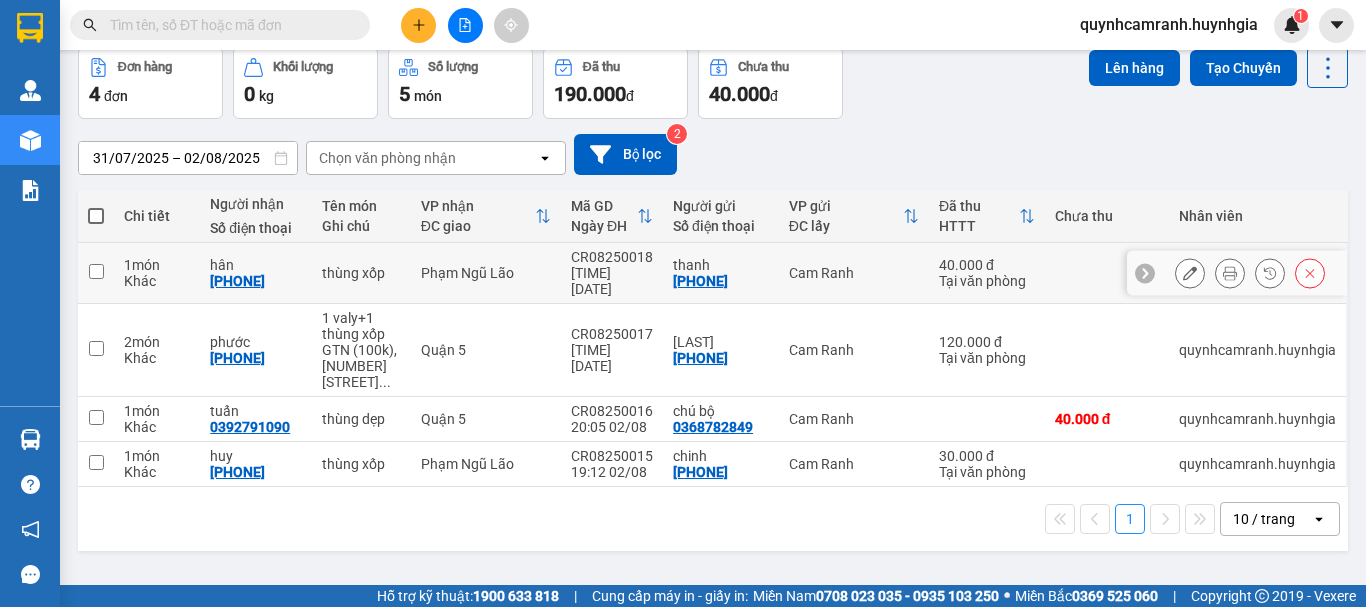 click at bounding box center [96, 271] 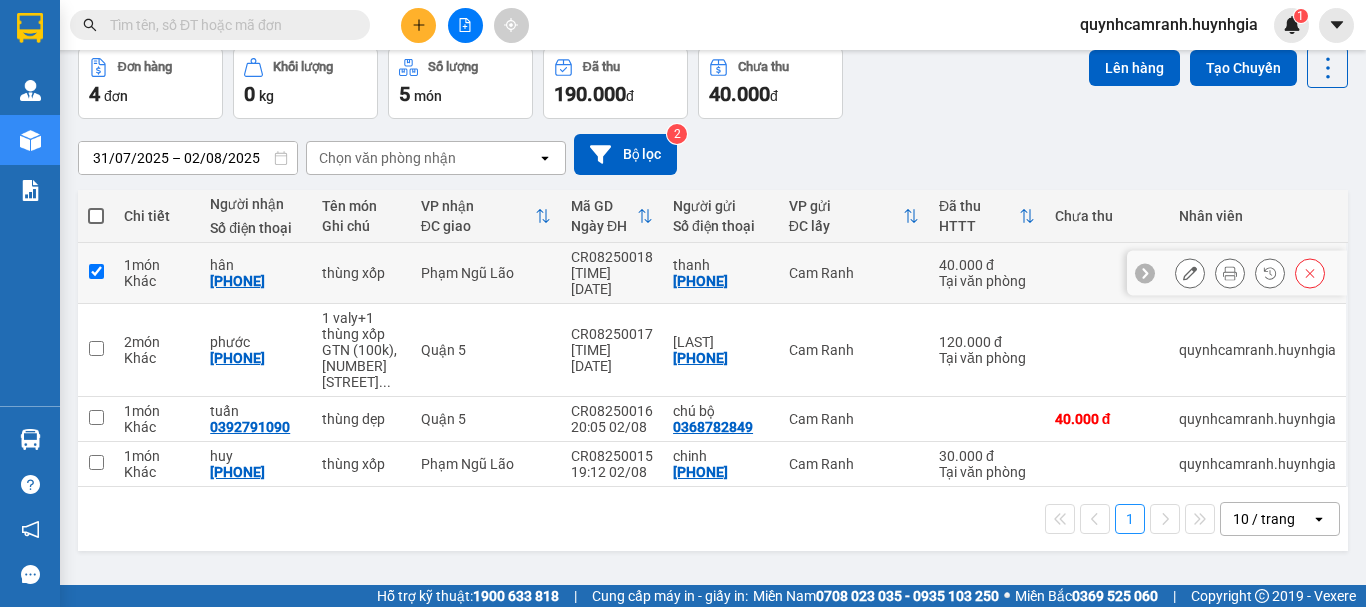 checkbox on "true" 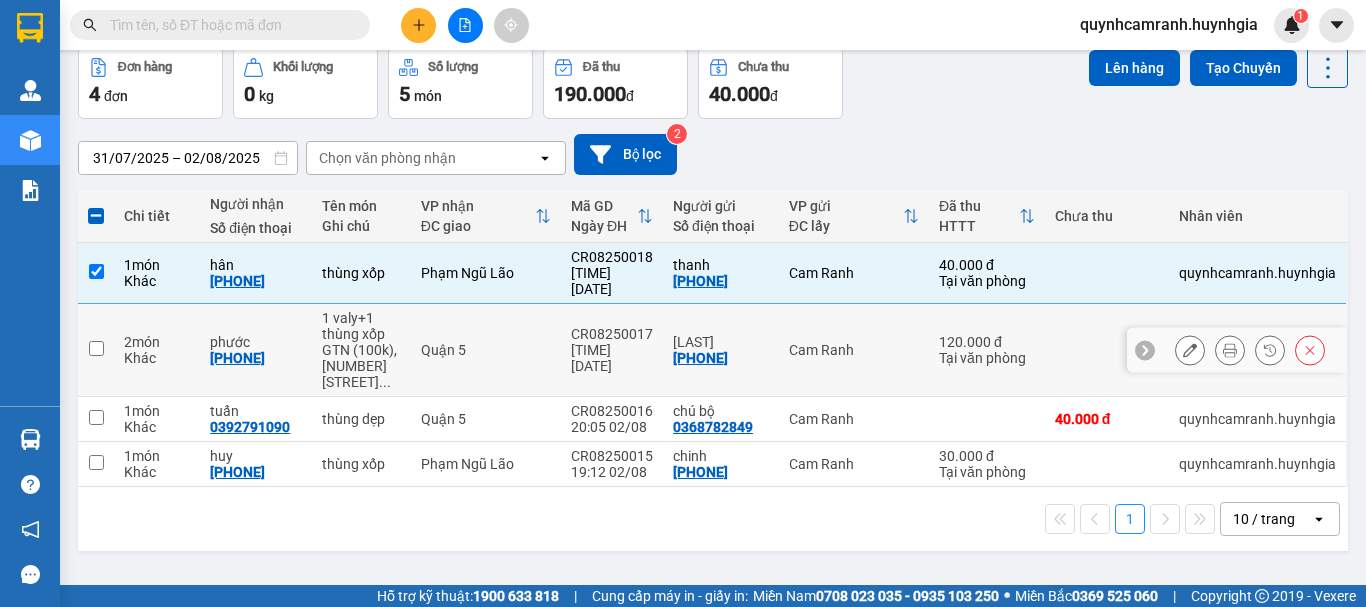 click at bounding box center [96, 348] 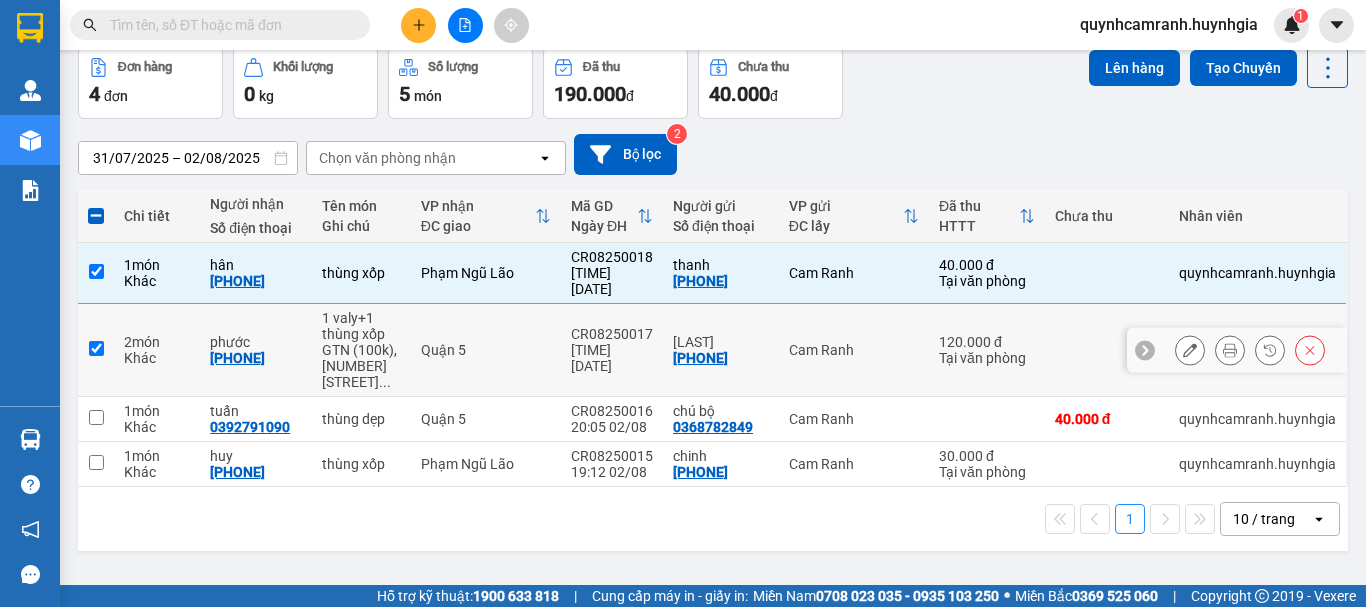 checkbox on "true" 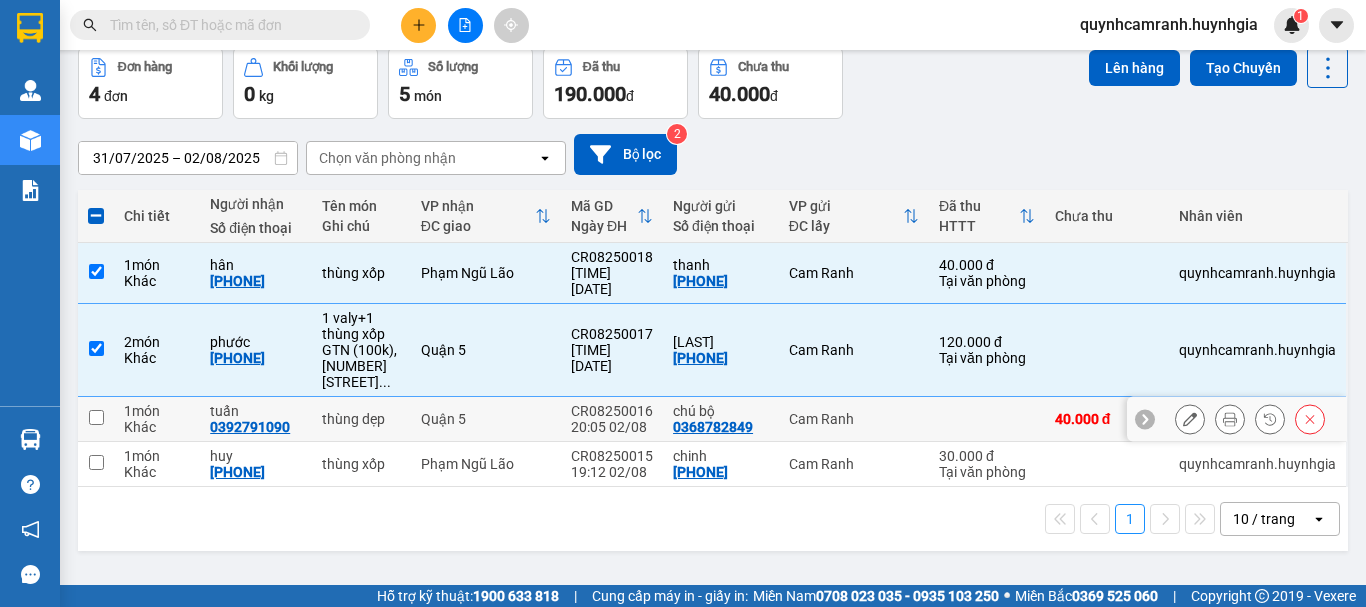 click at bounding box center (96, 417) 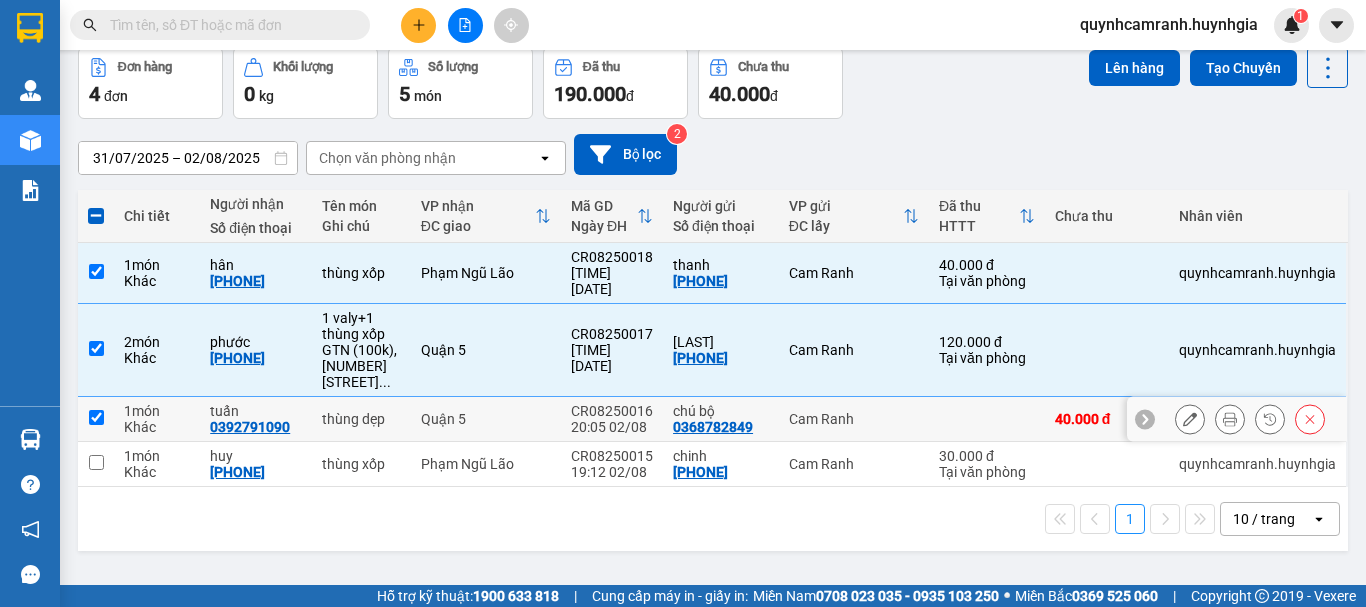 checkbox on "true" 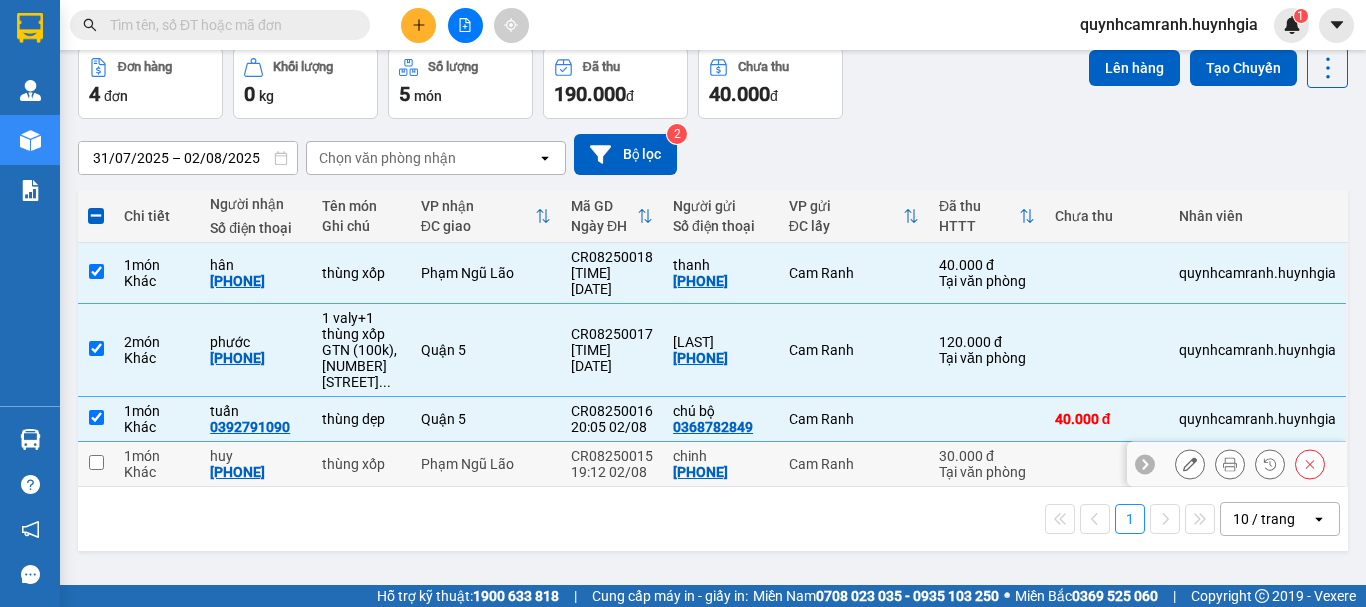 click at bounding box center (96, 462) 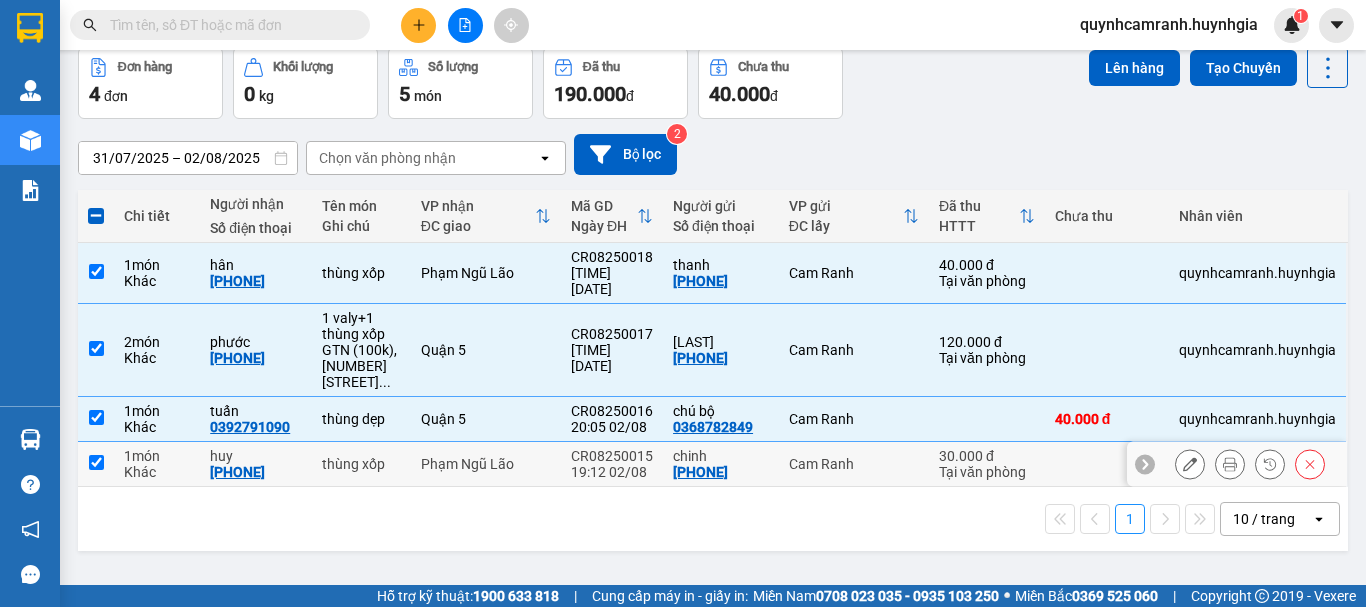 checkbox on "true" 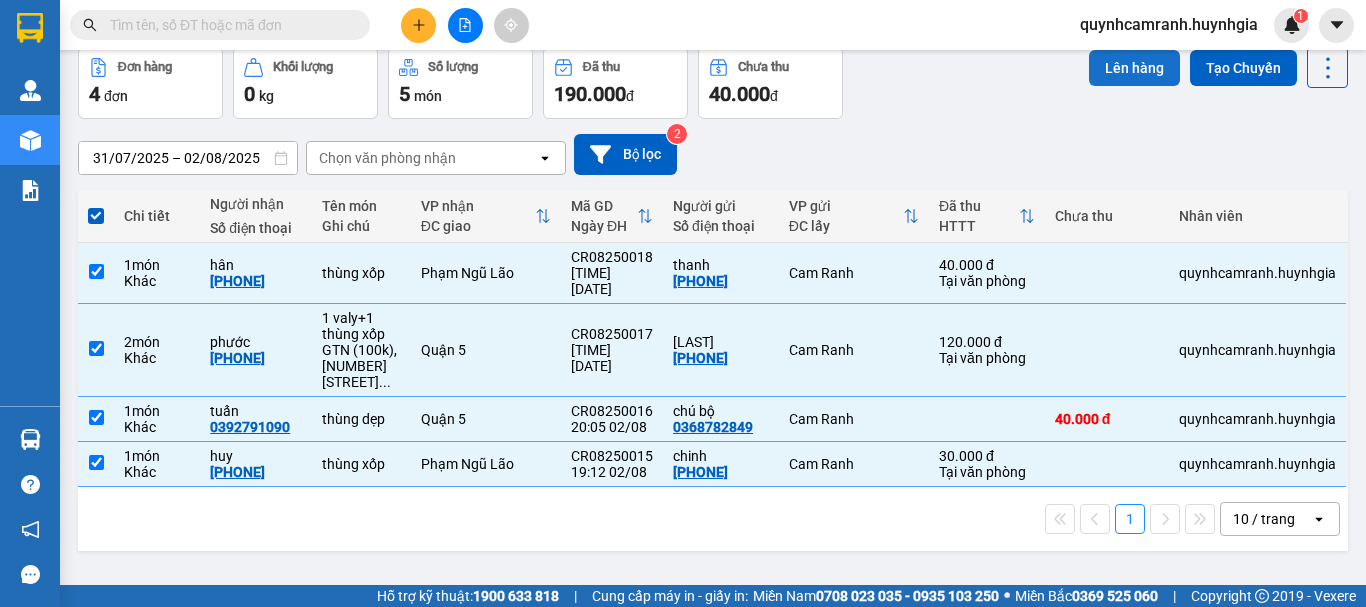 click on "Lên hàng" at bounding box center (1134, 68) 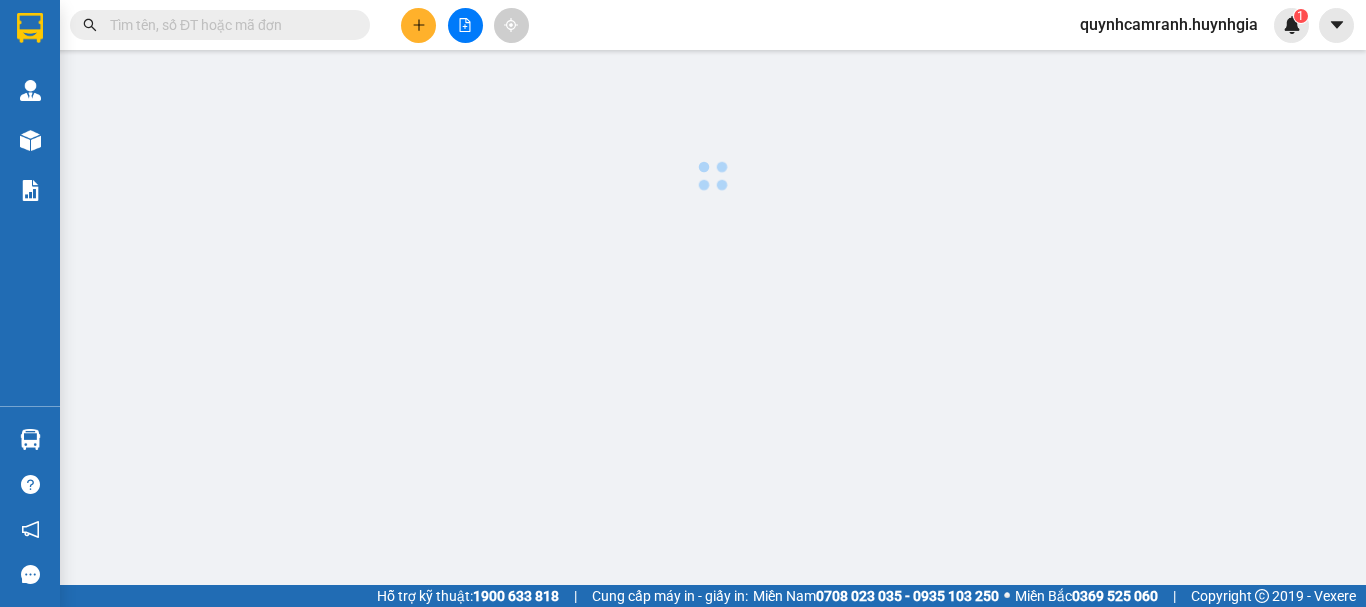 scroll, scrollTop: 0, scrollLeft: 0, axis: both 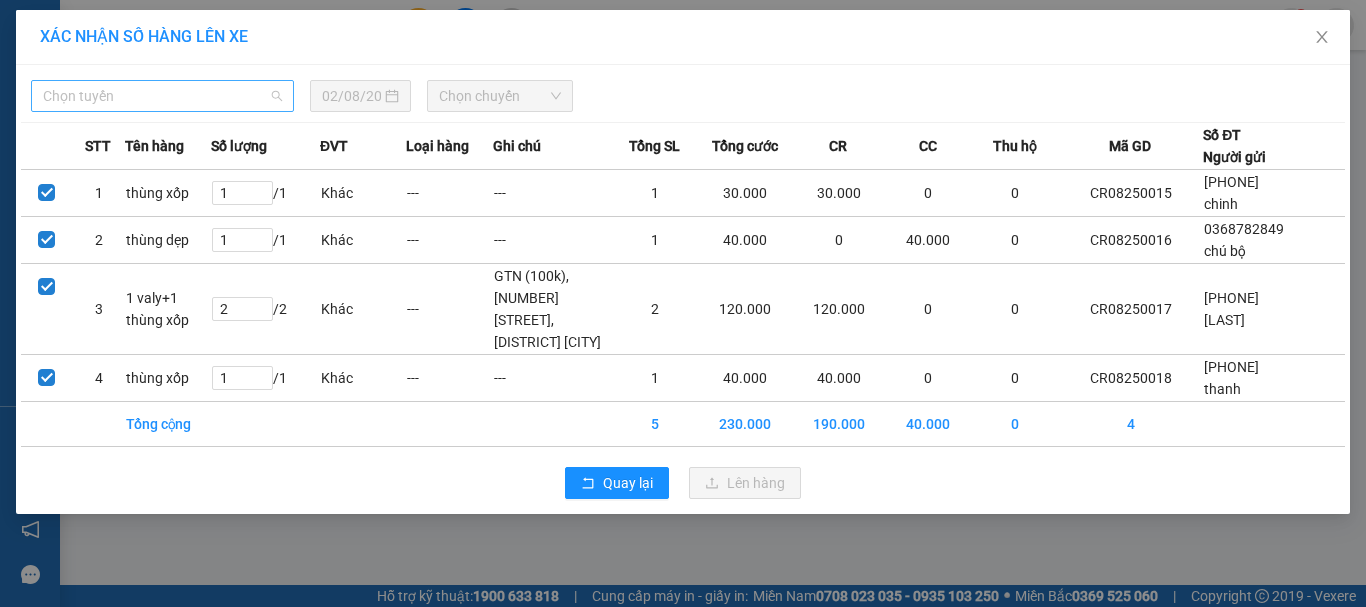 click on "Chọn tuyến" at bounding box center (162, 96) 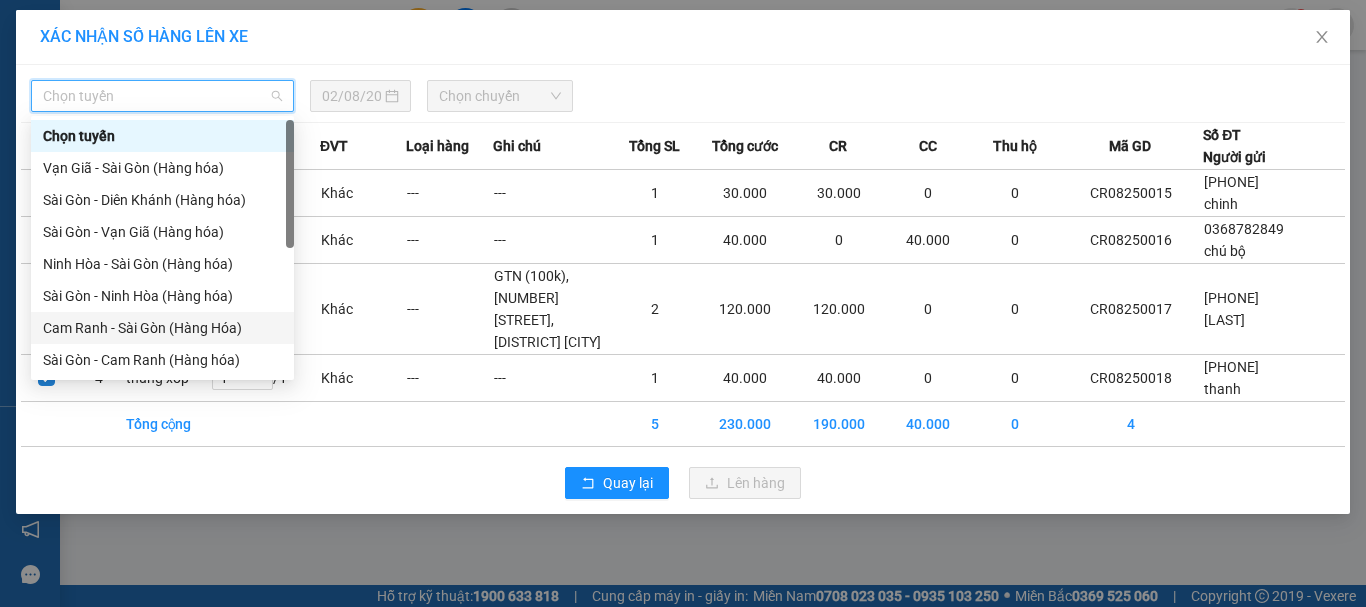 click on "Cam Ranh - Sài Gòn (Hàng Hóa)" at bounding box center (162, 328) 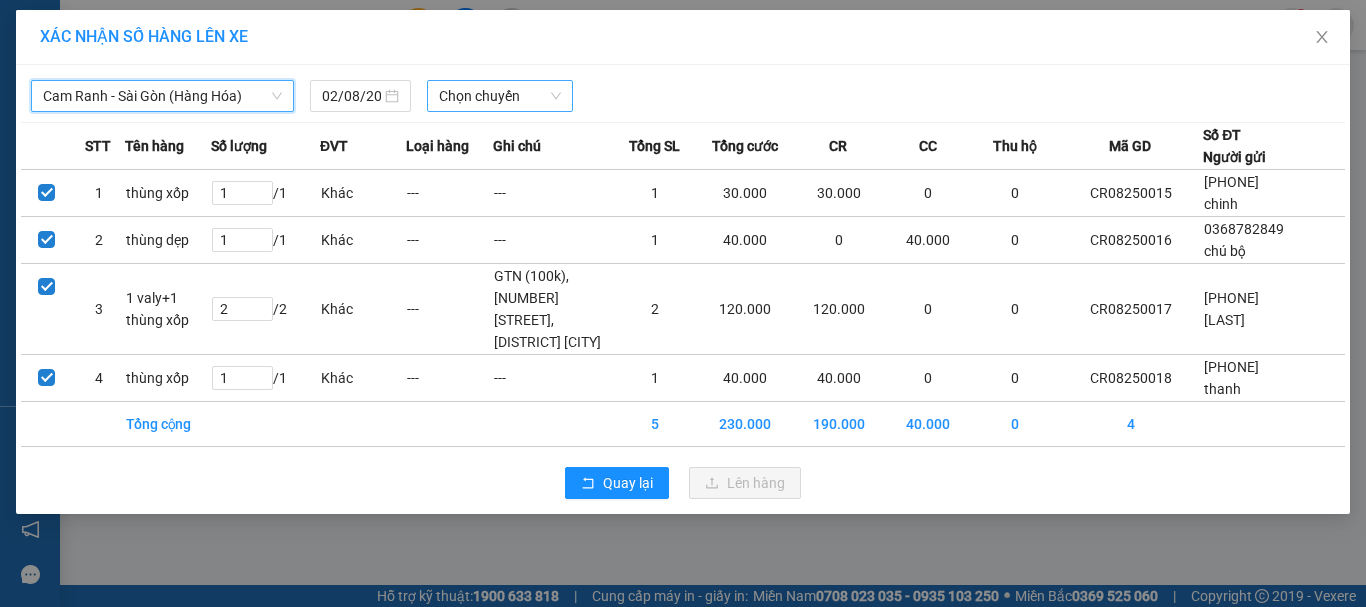 click on "Chọn chuyến" at bounding box center [500, 96] 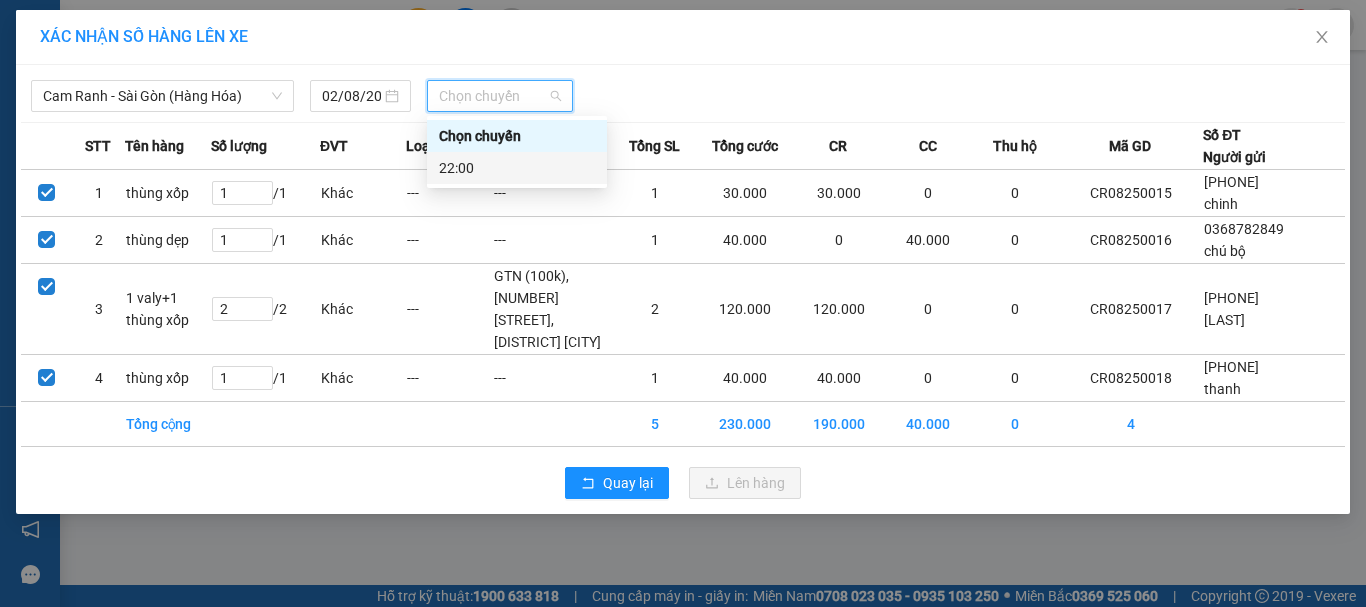 click on "22:00" at bounding box center (517, 168) 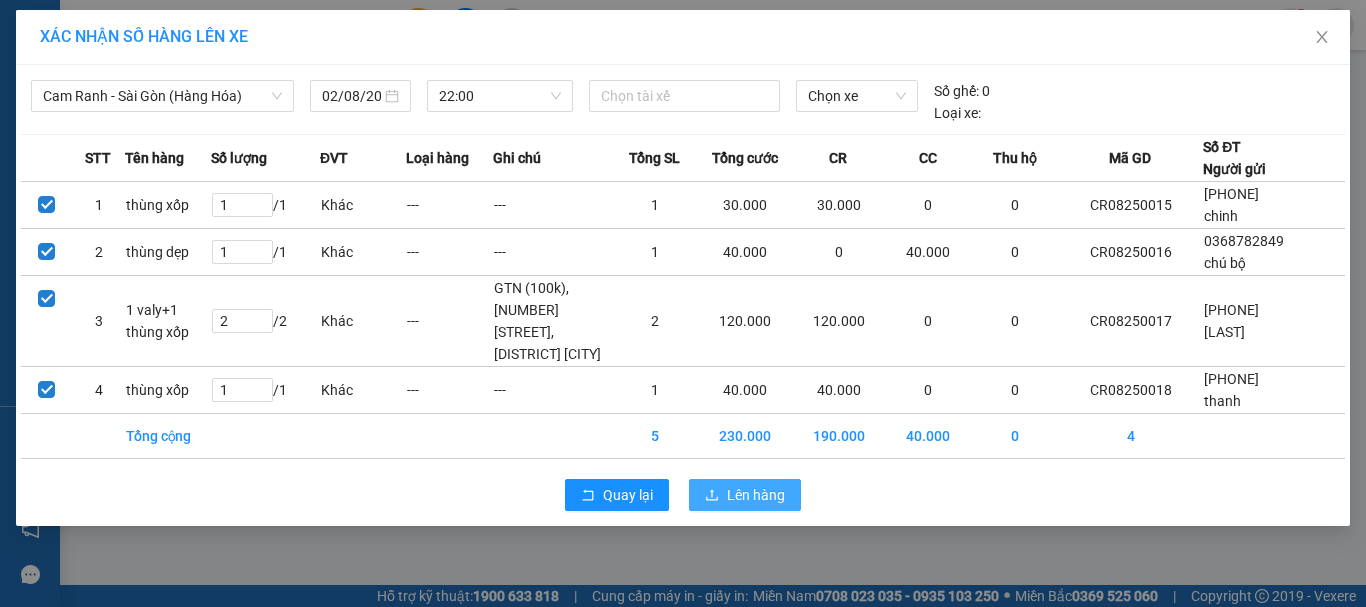 click on "Lên hàng" at bounding box center (756, 495) 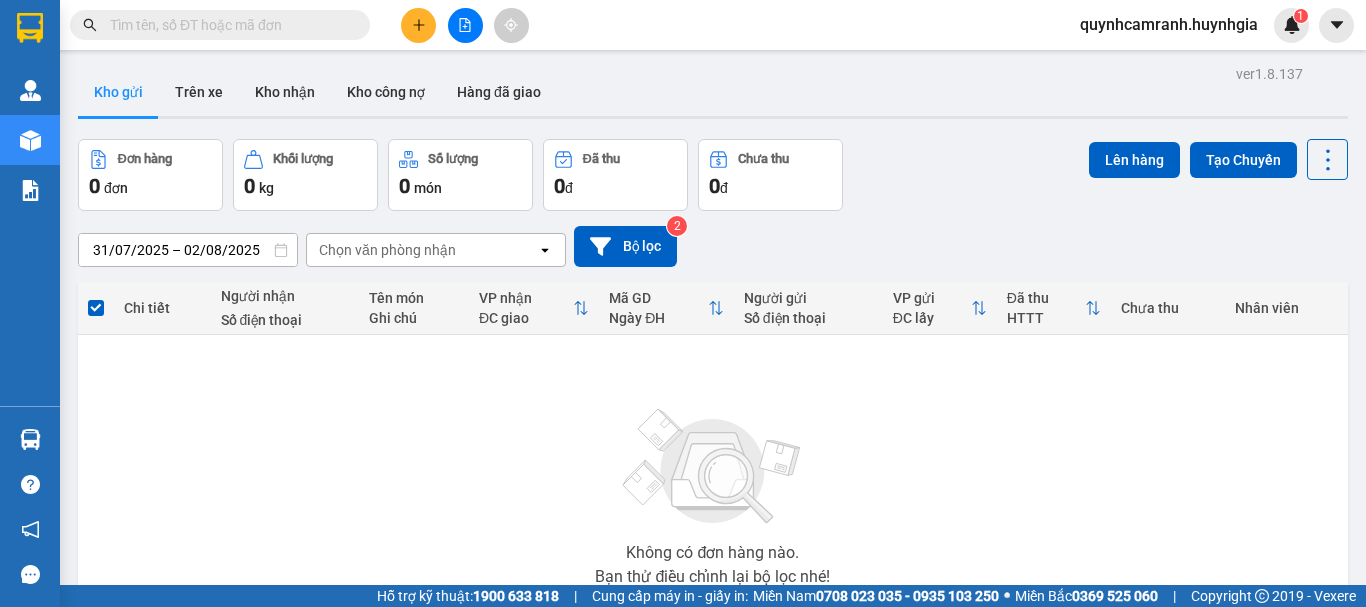 click at bounding box center (96, 308) 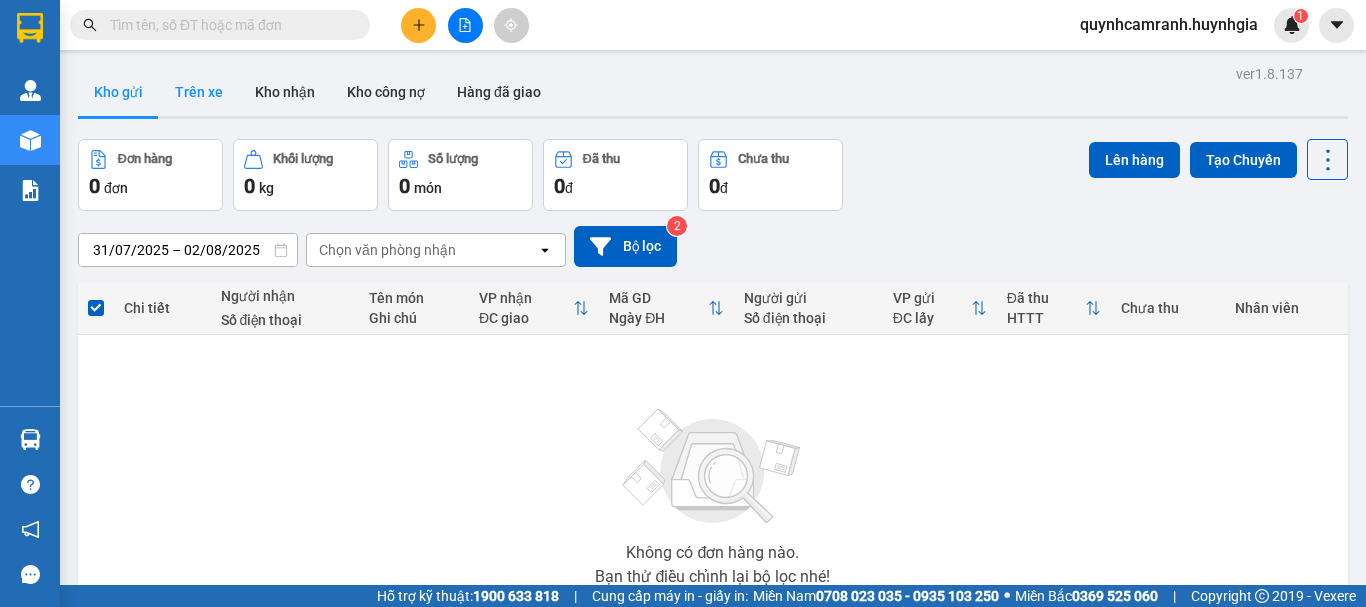 click on "Trên xe" at bounding box center (199, 92) 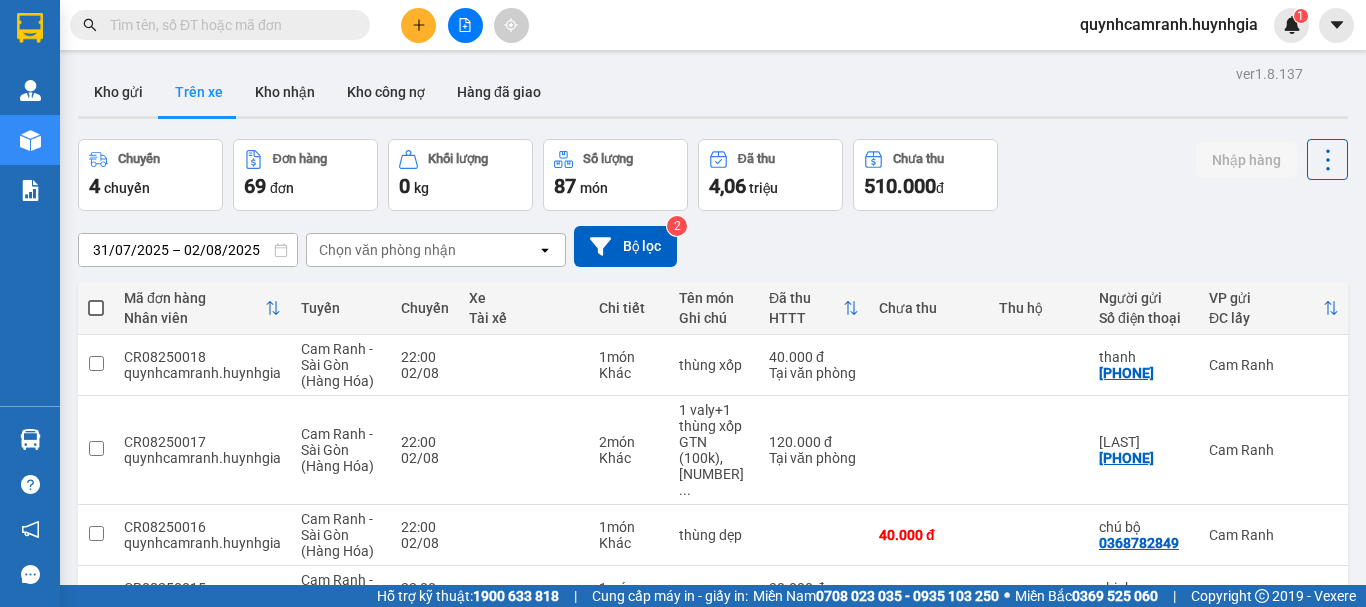scroll, scrollTop: 100, scrollLeft: 0, axis: vertical 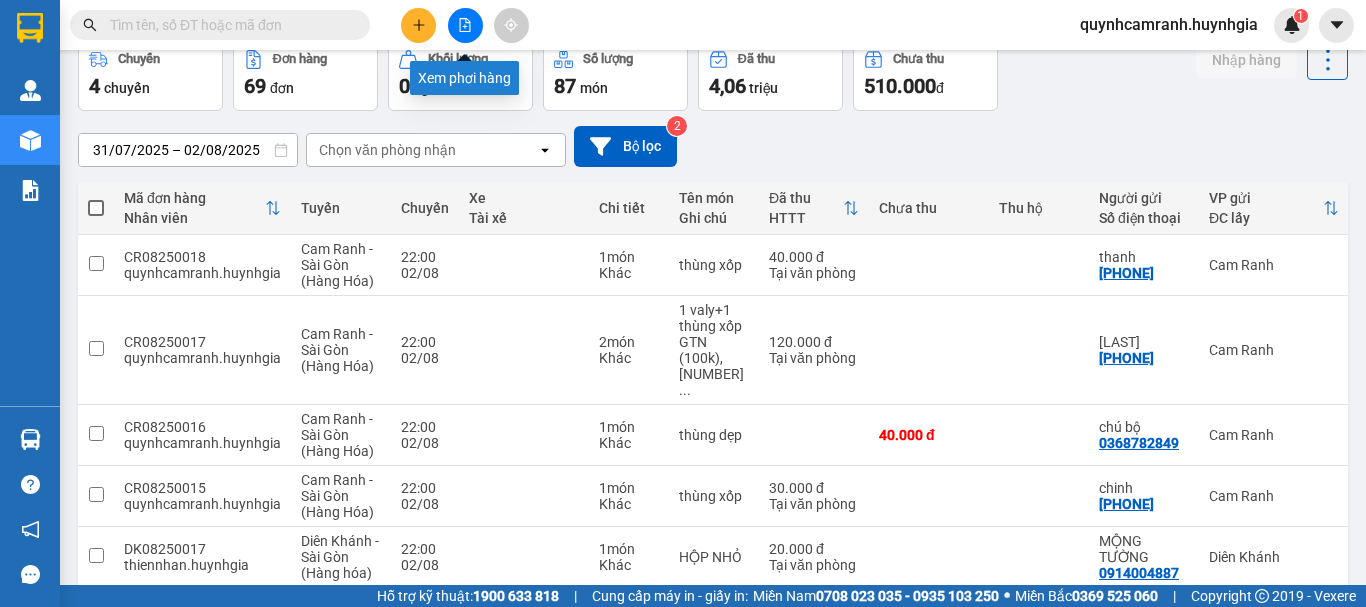 click 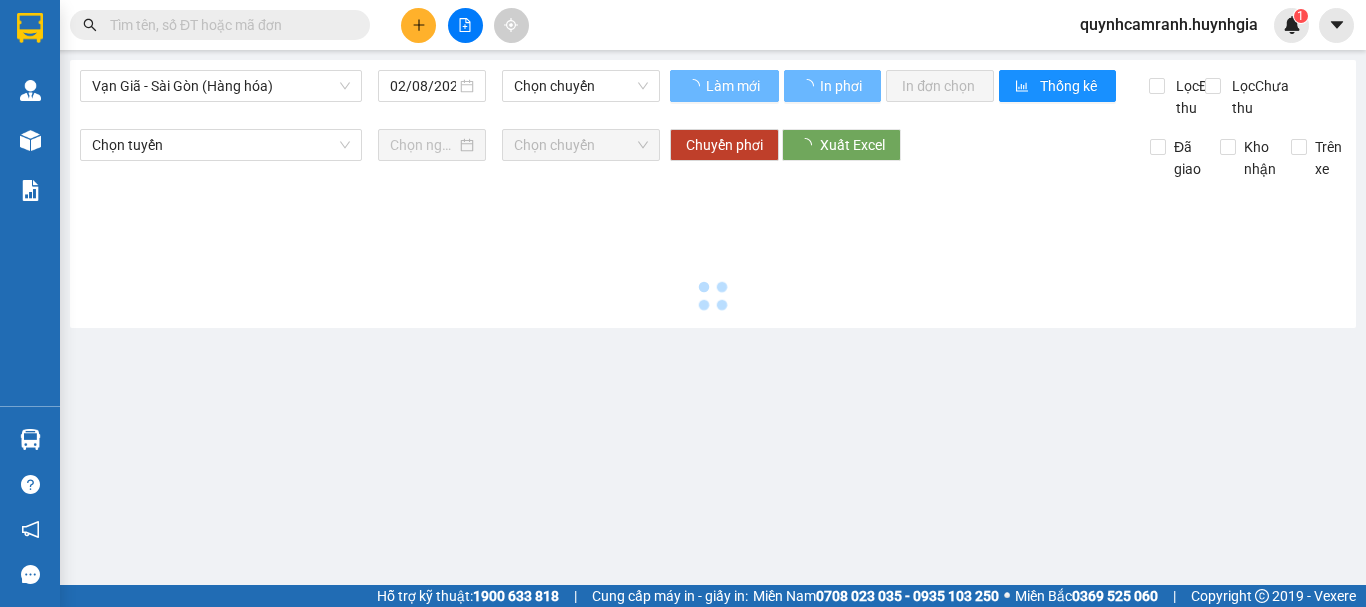 scroll, scrollTop: 0, scrollLeft: 0, axis: both 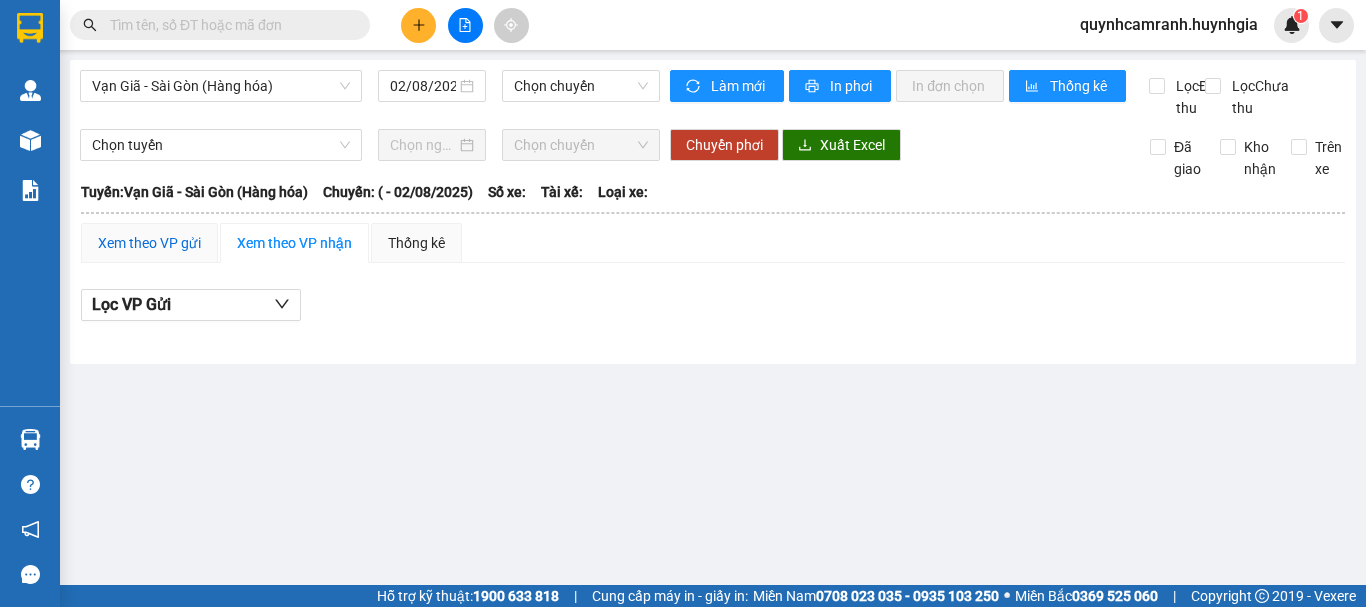 click on "Xem theo VP gửi" at bounding box center [149, 243] 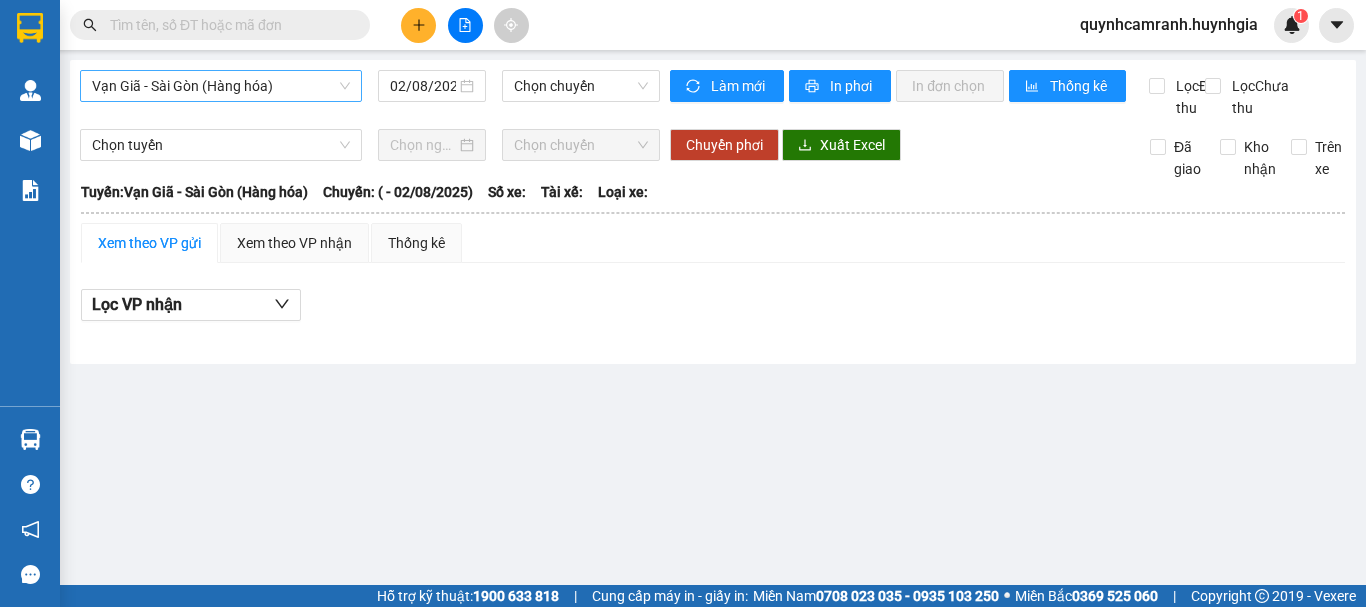 click on "Vạn Giã - Sài Gòn (Hàng hóa)" at bounding box center [221, 86] 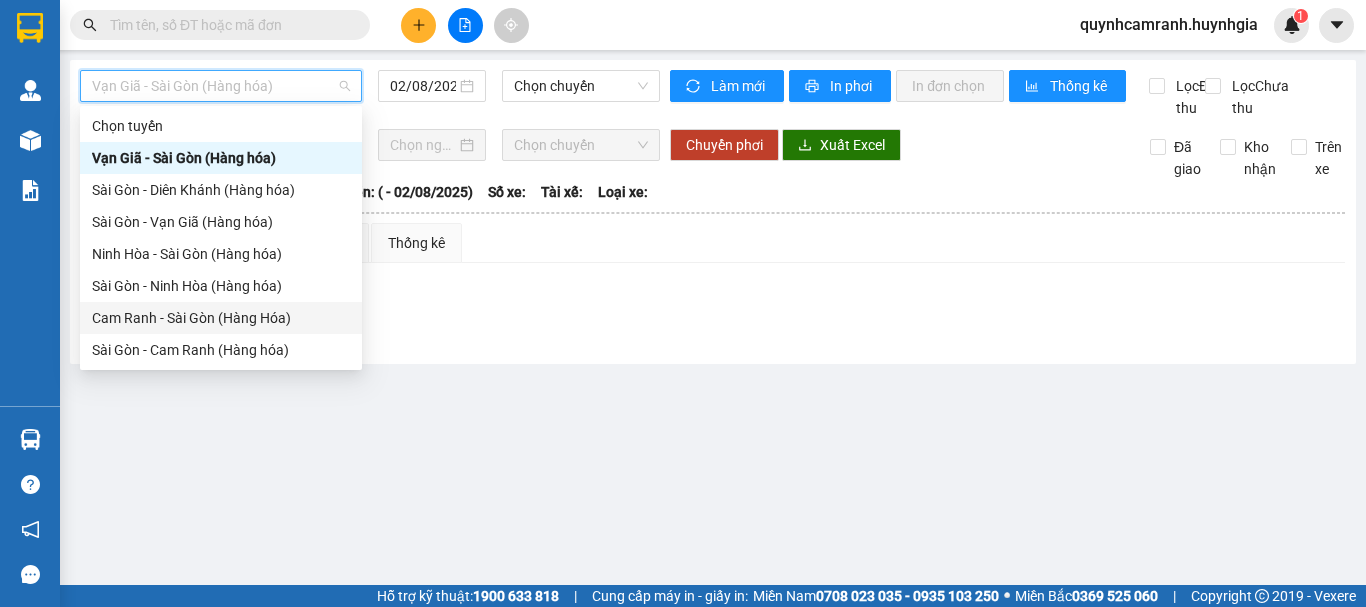 click on "Cam Ranh - Sài Gòn (Hàng Hóa)" at bounding box center (221, 318) 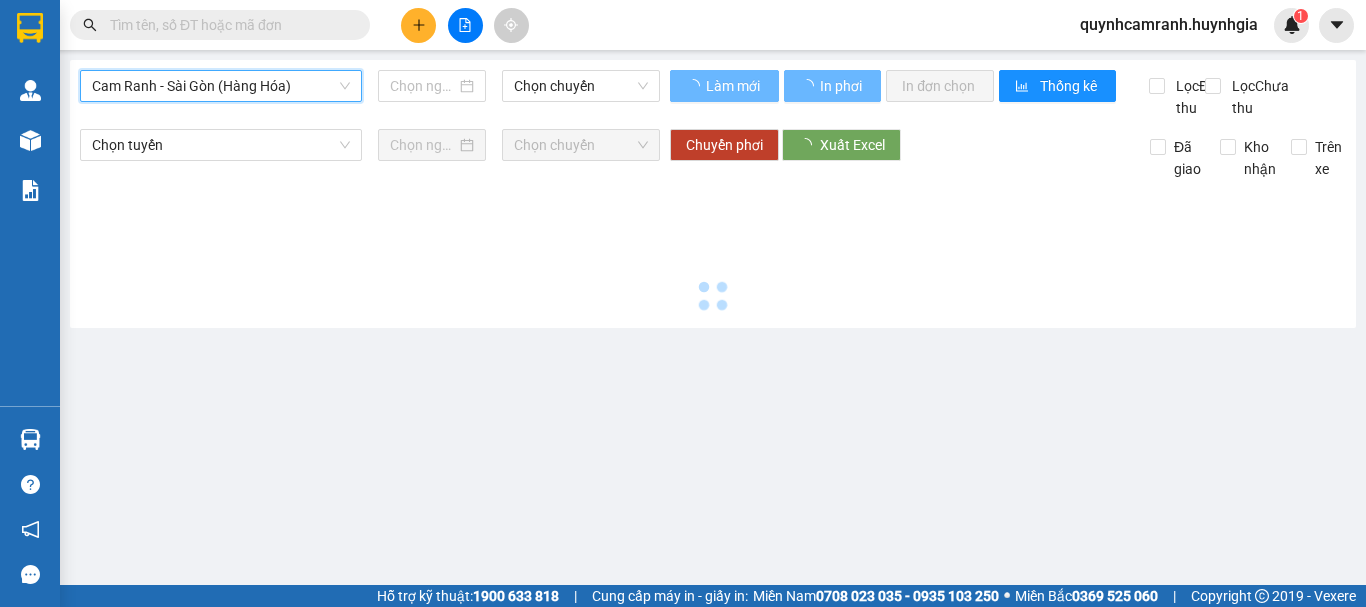 type on "02/08/2025" 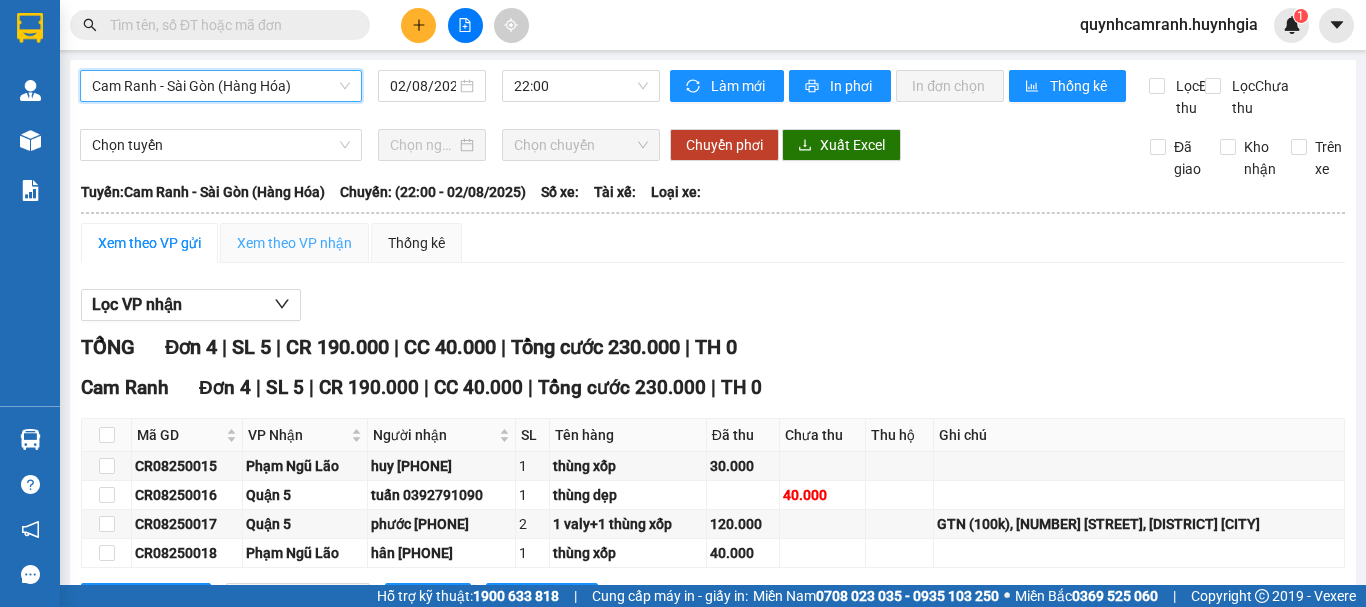 scroll, scrollTop: 108, scrollLeft: 0, axis: vertical 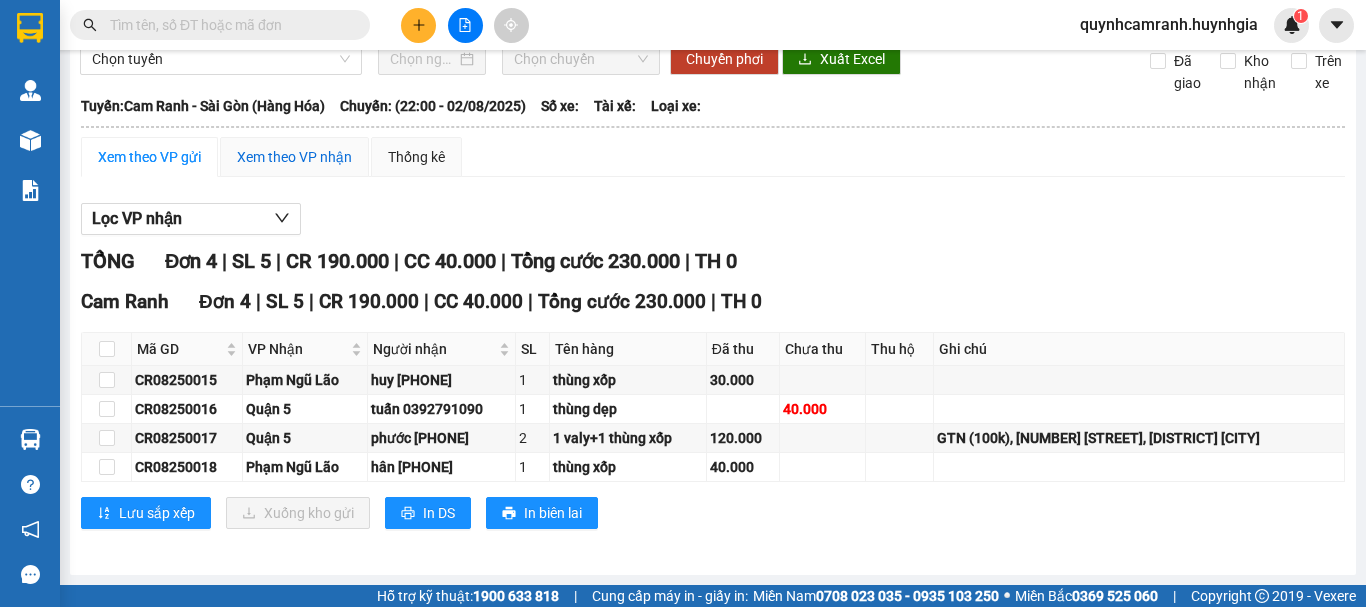 click on "Xem theo VP nhận" at bounding box center (294, 157) 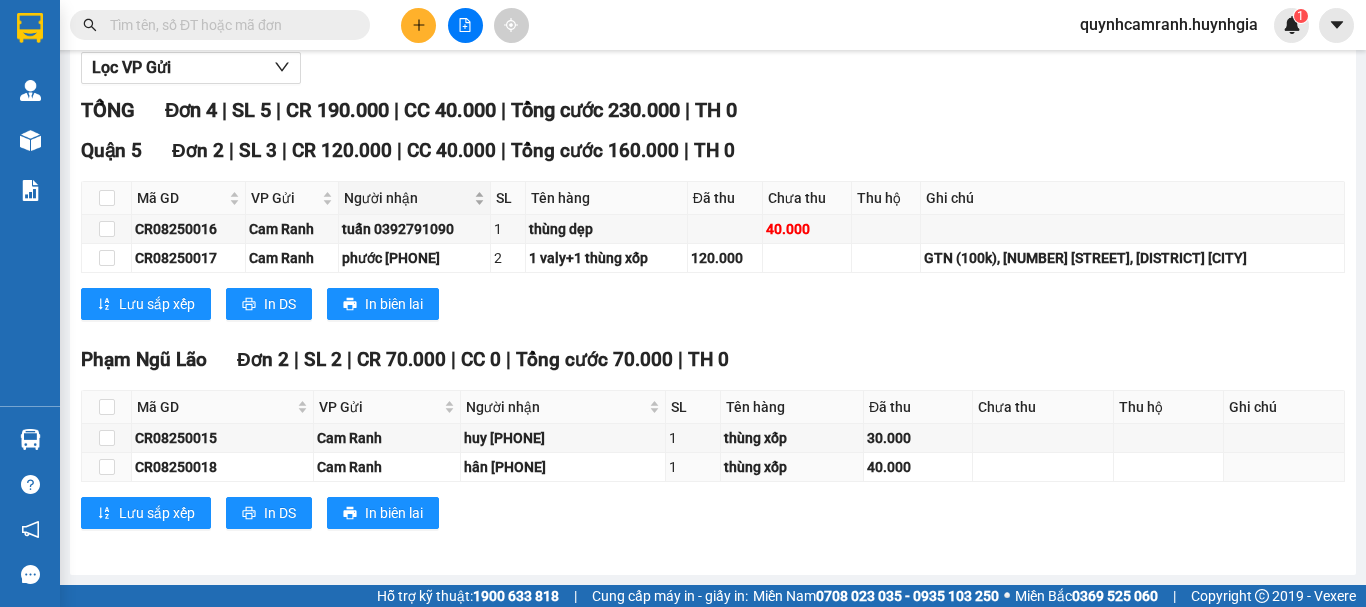 scroll, scrollTop: 59, scrollLeft: 0, axis: vertical 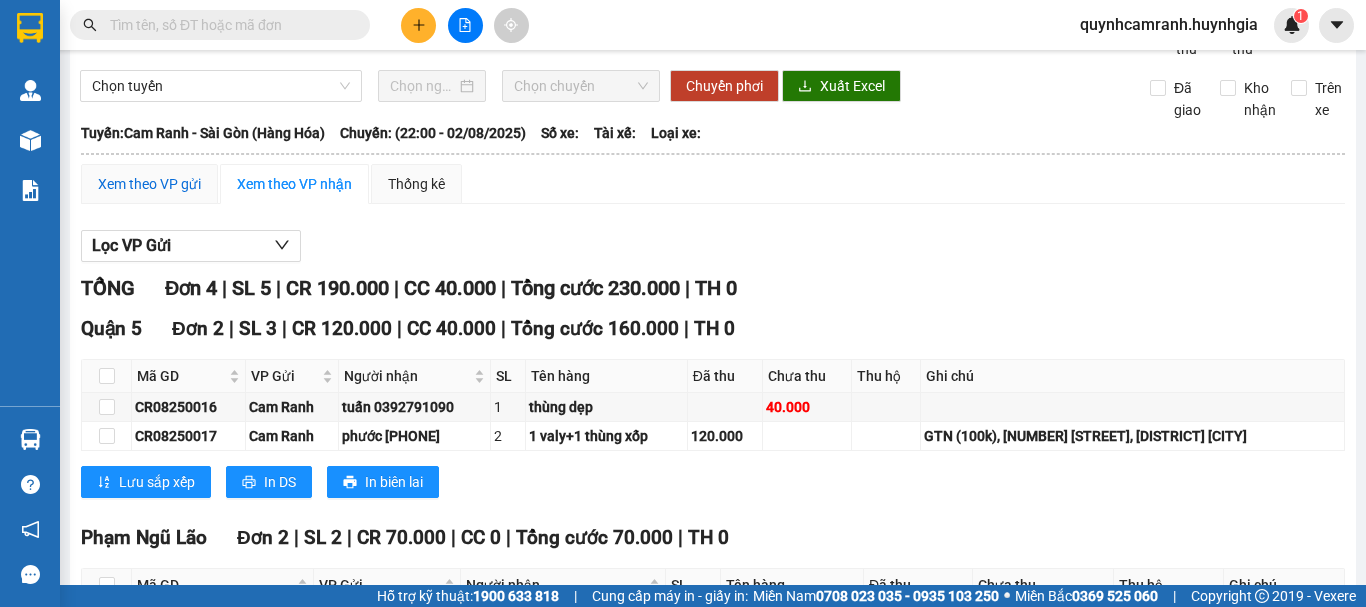 click on "Xem theo VP gửi" at bounding box center [149, 184] 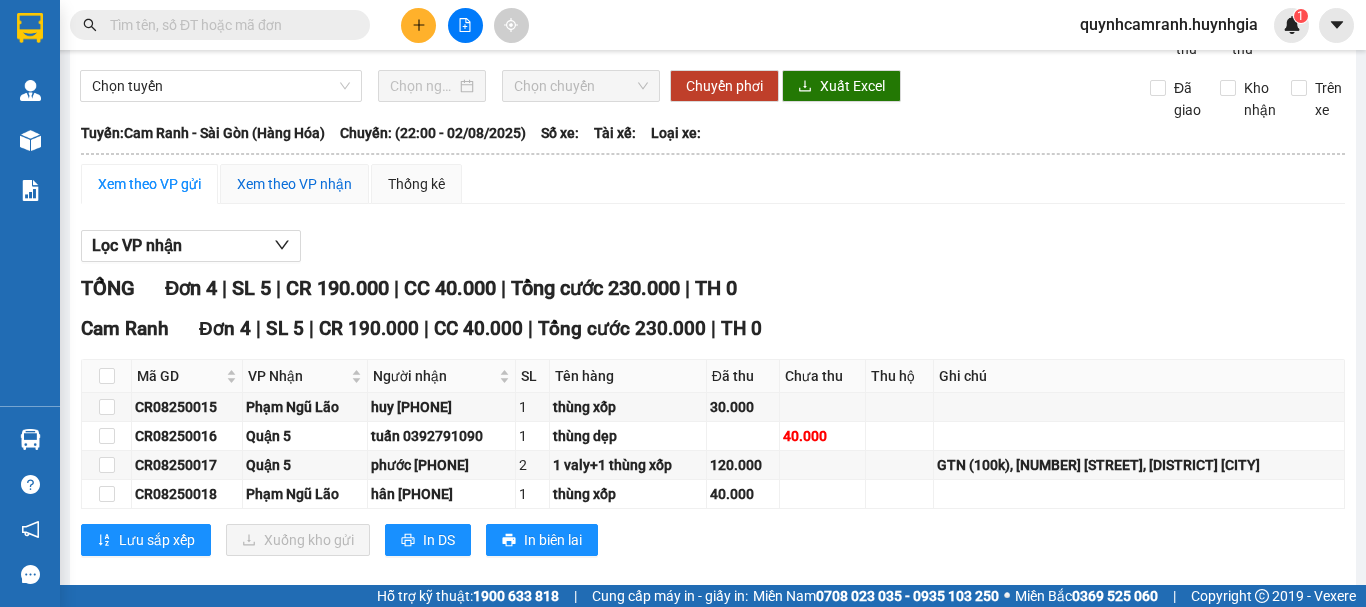click on "Xem theo VP nhận" at bounding box center (294, 184) 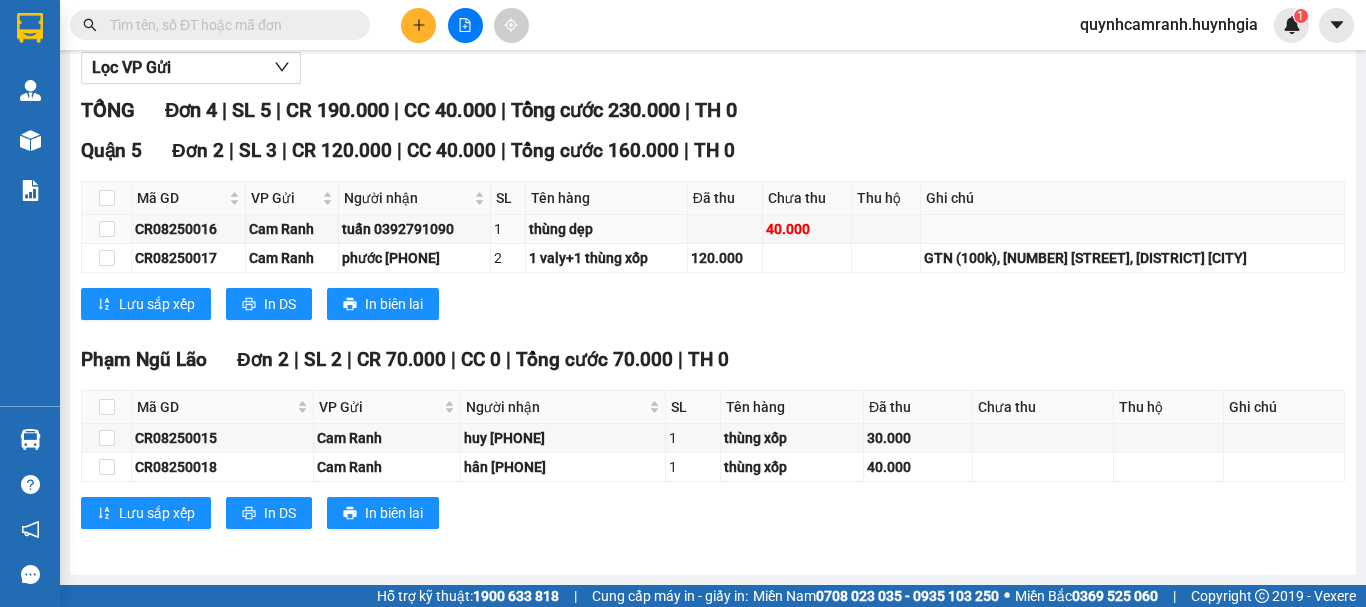 scroll, scrollTop: 0, scrollLeft: 0, axis: both 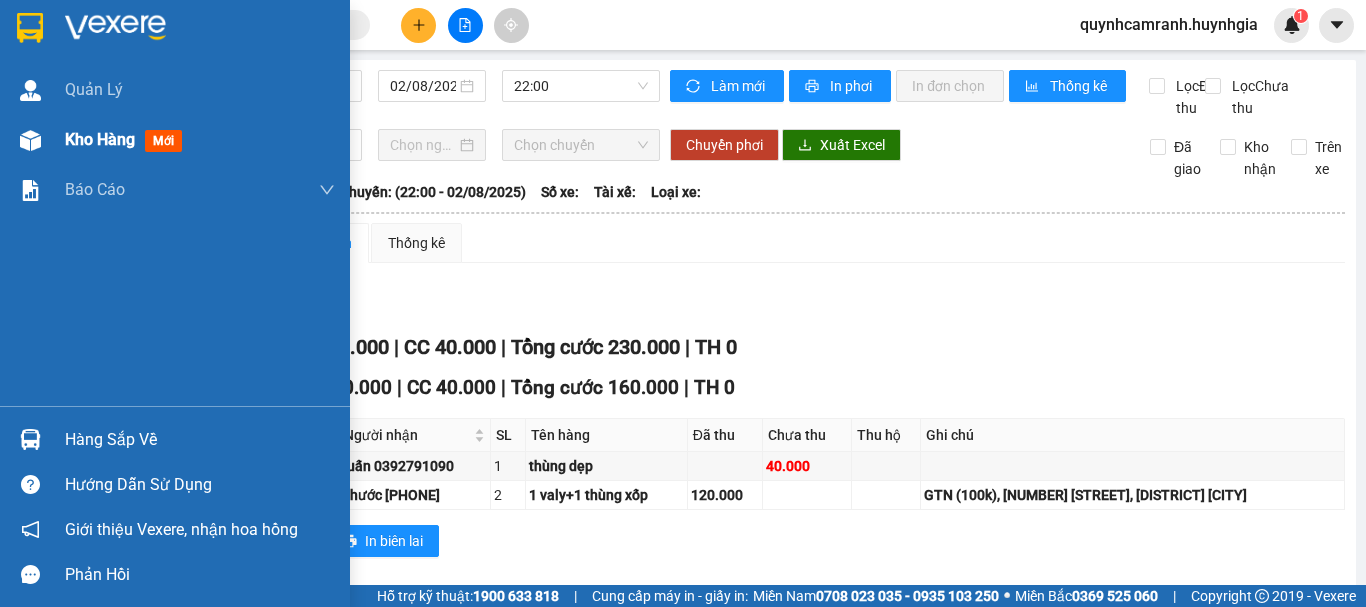 click on "Kho hàng" at bounding box center [100, 139] 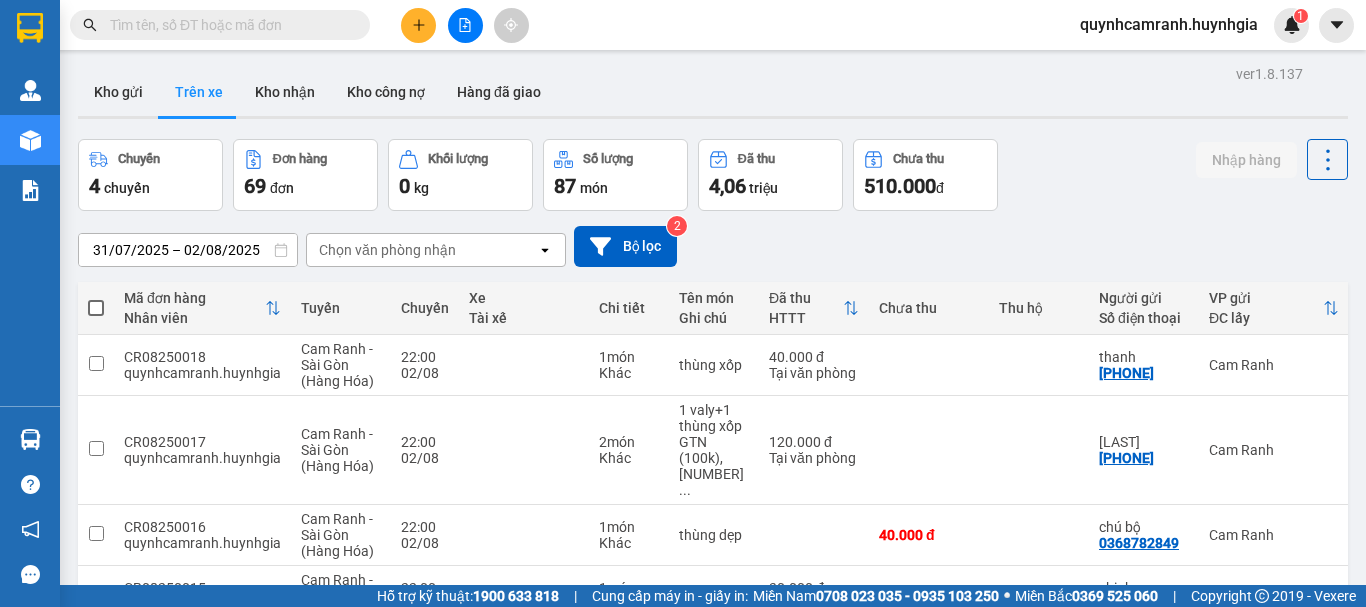 scroll, scrollTop: 100, scrollLeft: 0, axis: vertical 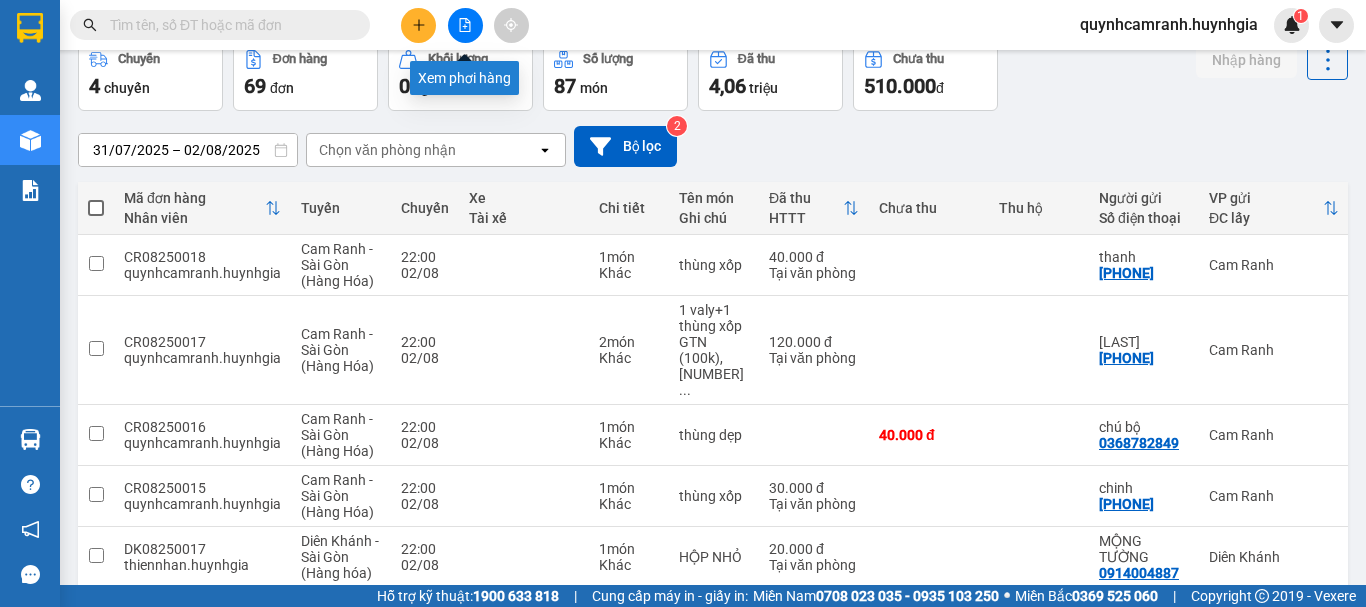 click at bounding box center (465, 25) 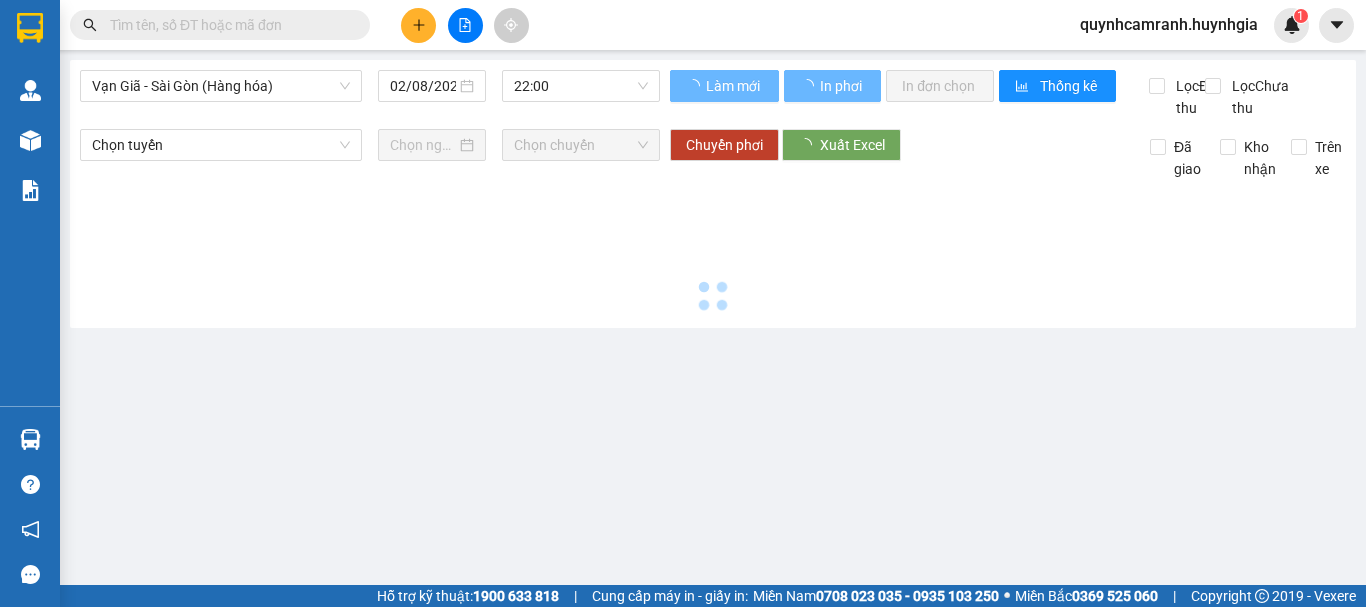 scroll, scrollTop: 0, scrollLeft: 0, axis: both 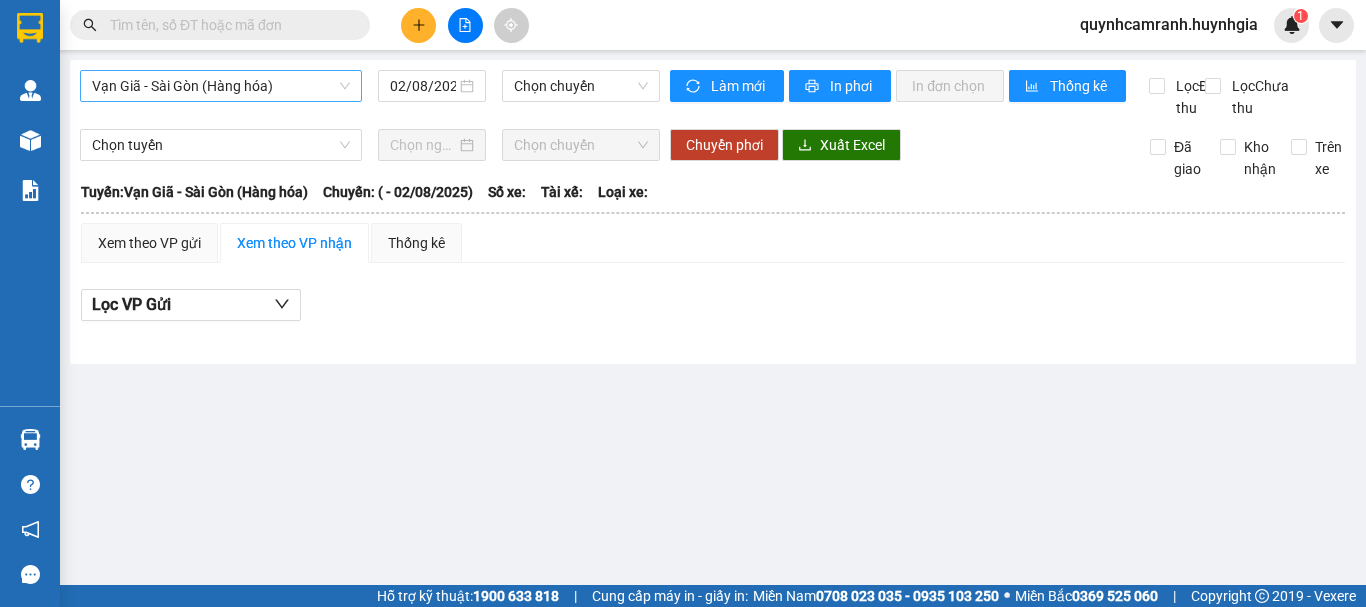 click on "Vạn Giã - Sài Gòn (Hàng hóa)" at bounding box center [221, 86] 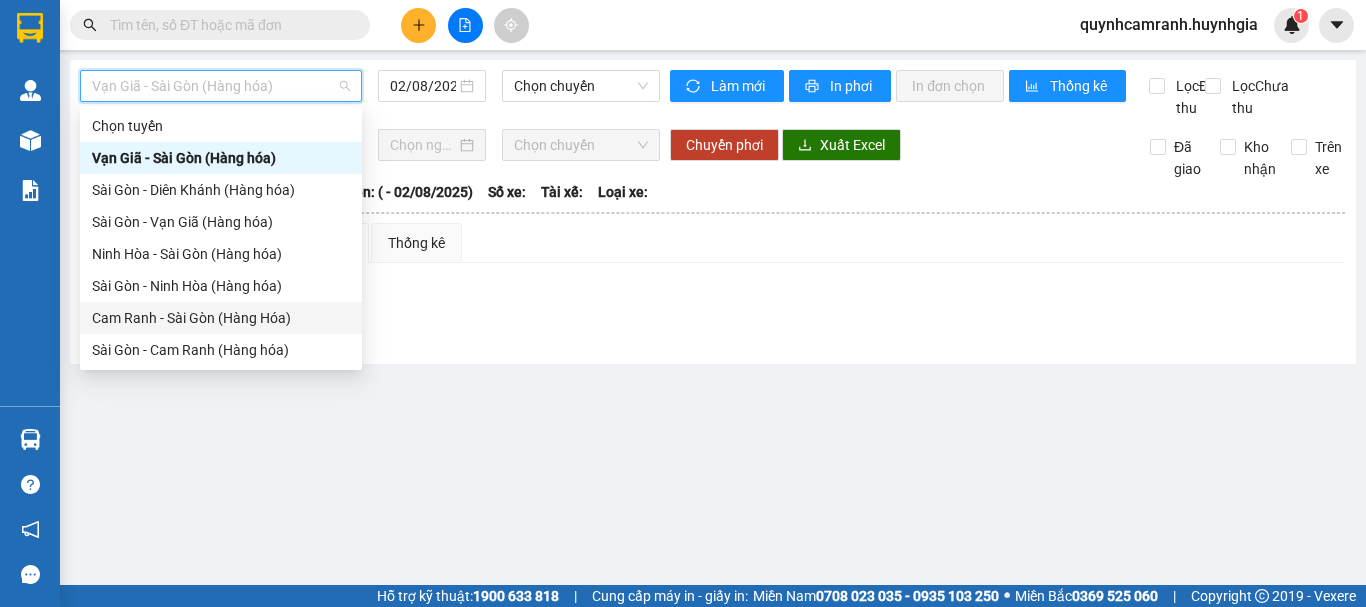 click on "Cam Ranh - Sài Gòn (Hàng Hóa)" at bounding box center (221, 318) 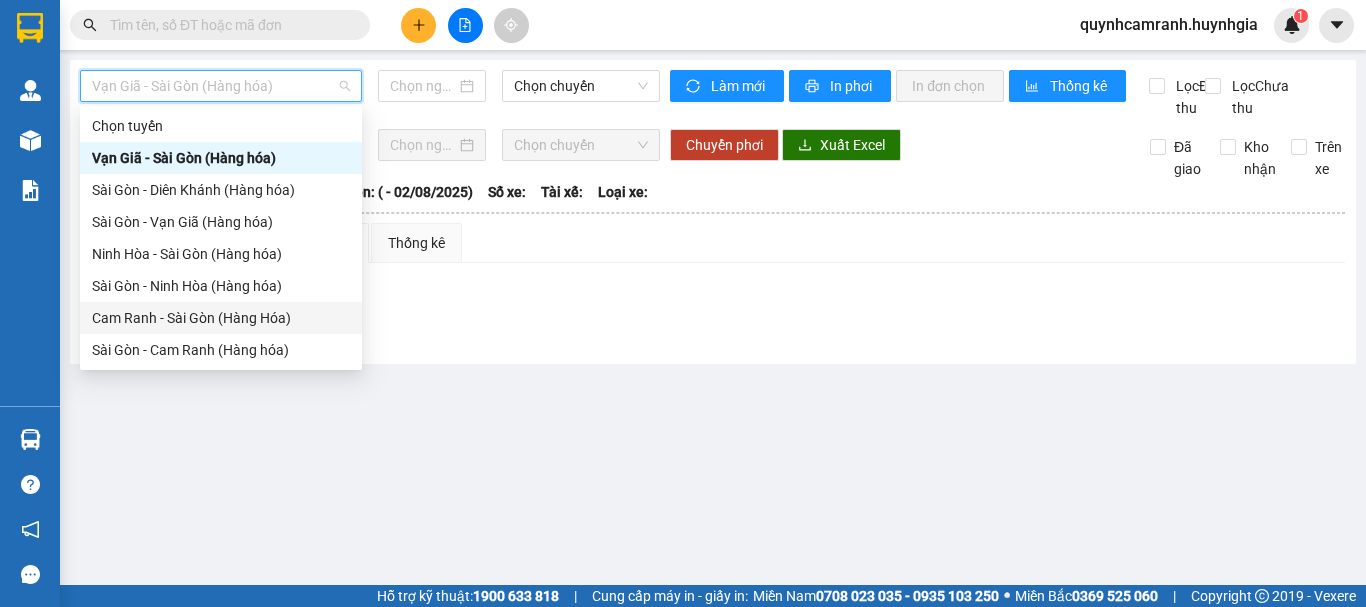 type on "02/08/2025" 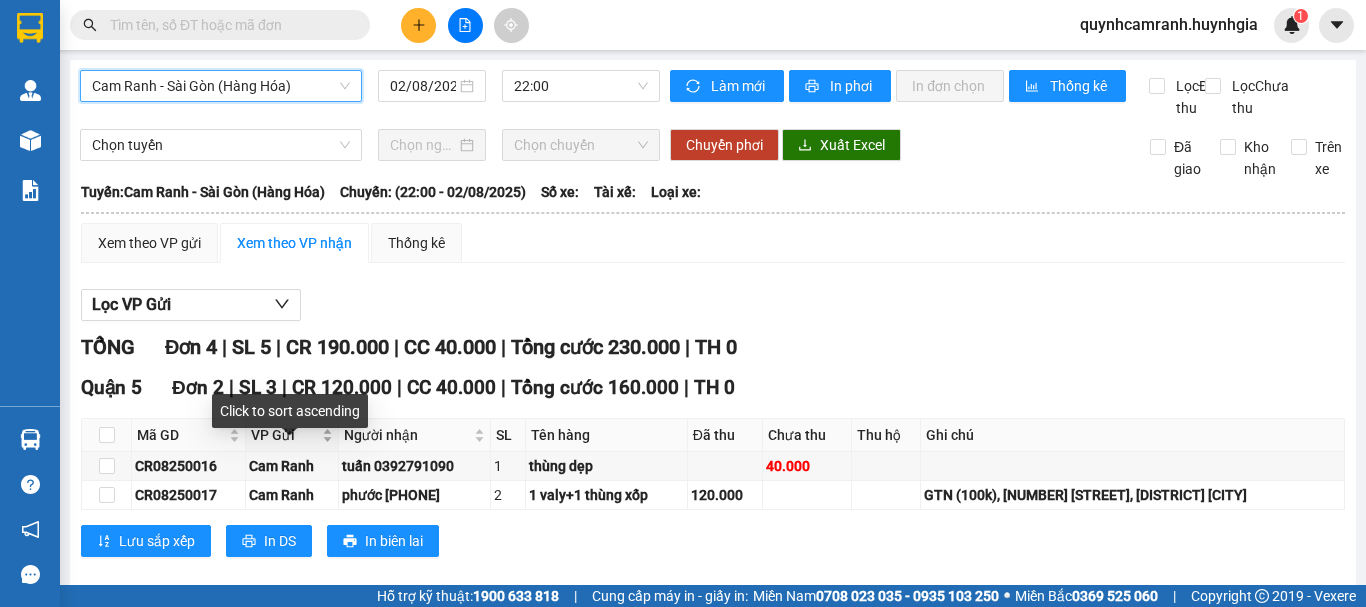 scroll, scrollTop: 200, scrollLeft: 0, axis: vertical 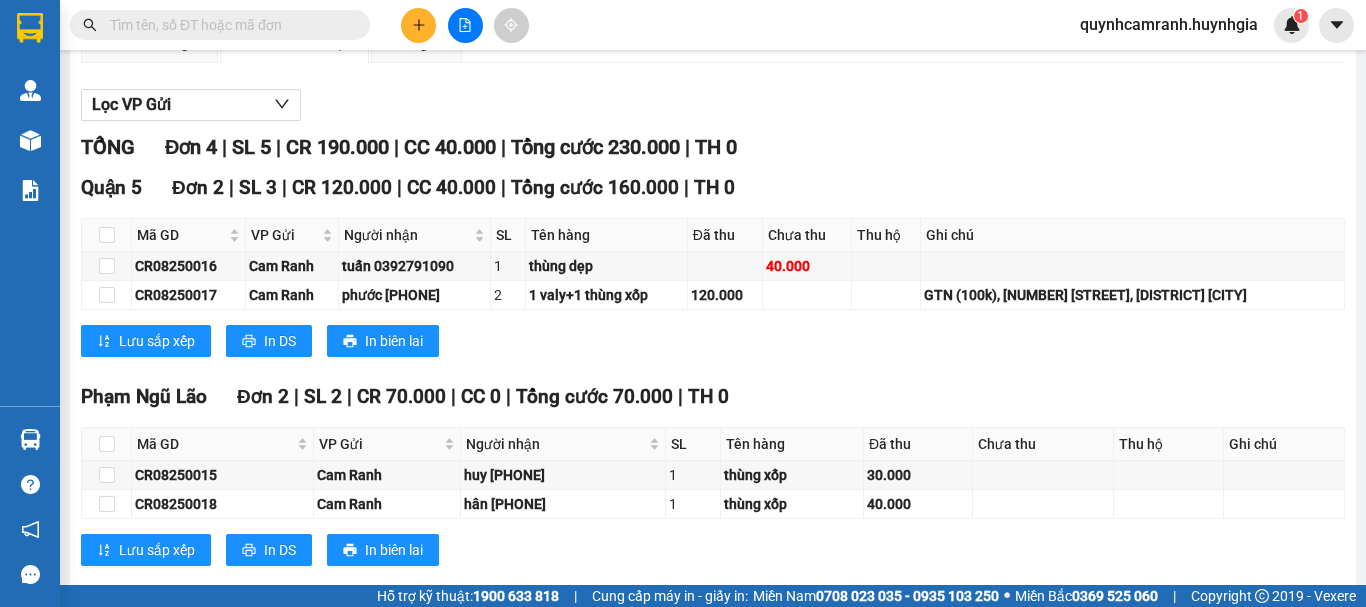 click on "quynhcamranh.huynhgia" at bounding box center (1169, 24) 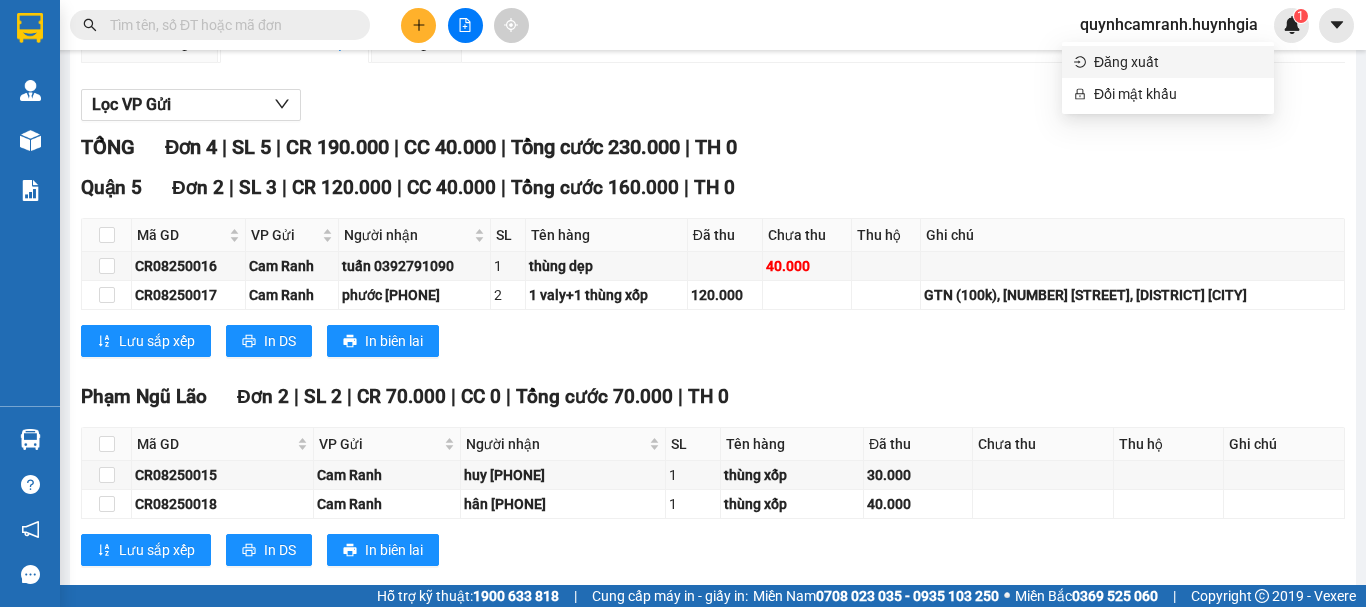 click on "Đăng xuất" at bounding box center (1178, 62) 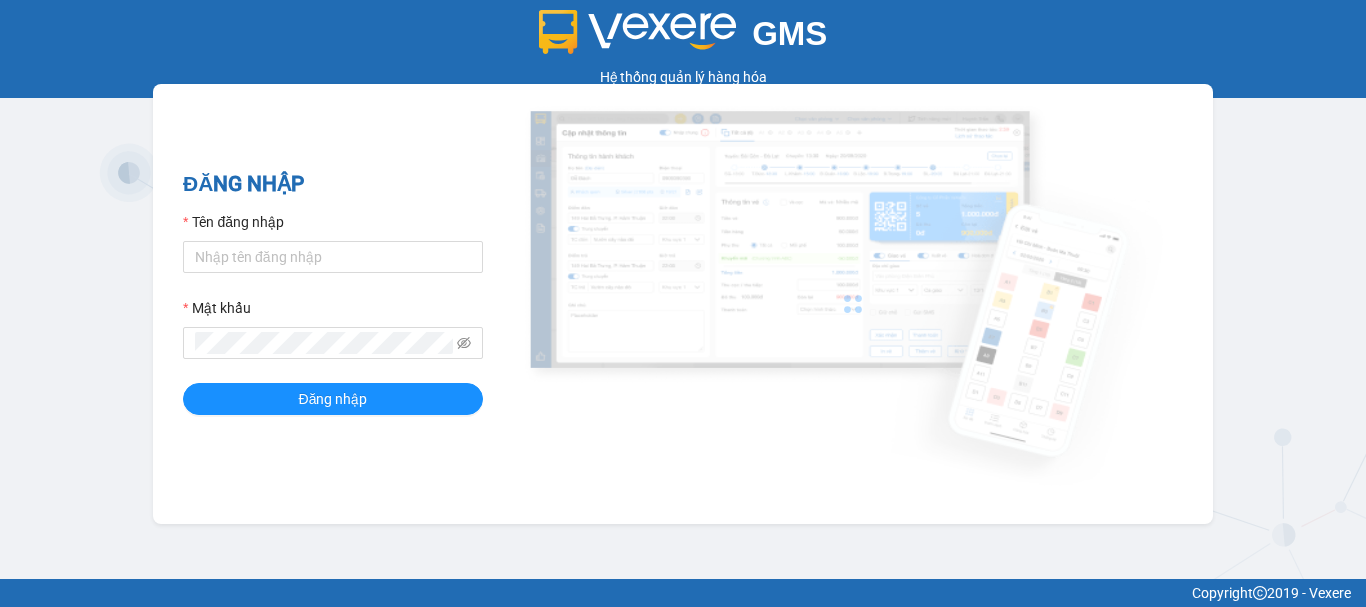 scroll, scrollTop: 0, scrollLeft: 0, axis: both 